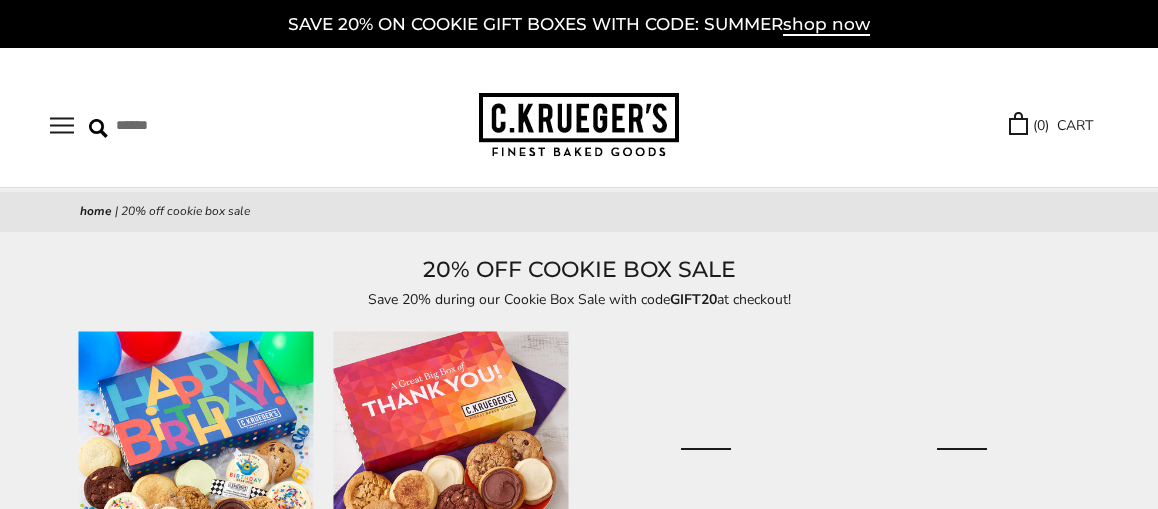 scroll, scrollTop: 600, scrollLeft: 0, axis: vertical 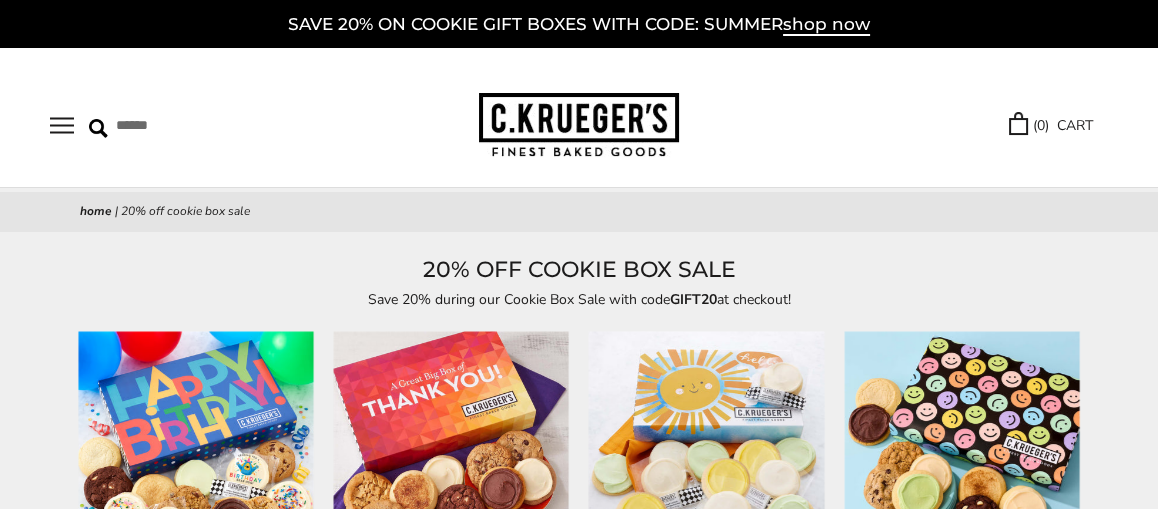 click at bounding box center [62, 125] 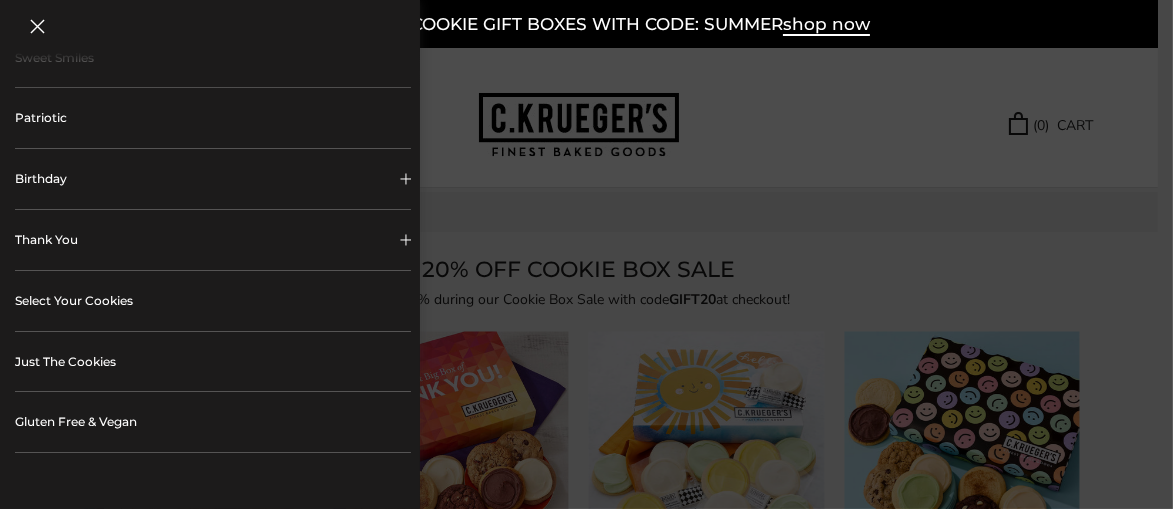 scroll, scrollTop: 299, scrollLeft: 0, axis: vertical 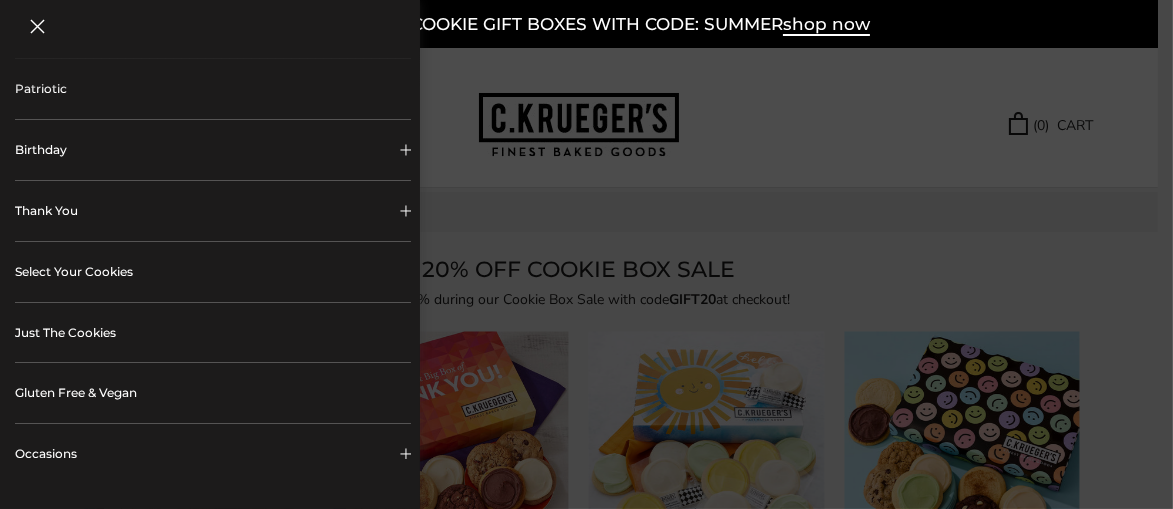 click on "Thank You" at bounding box center (213, 211) 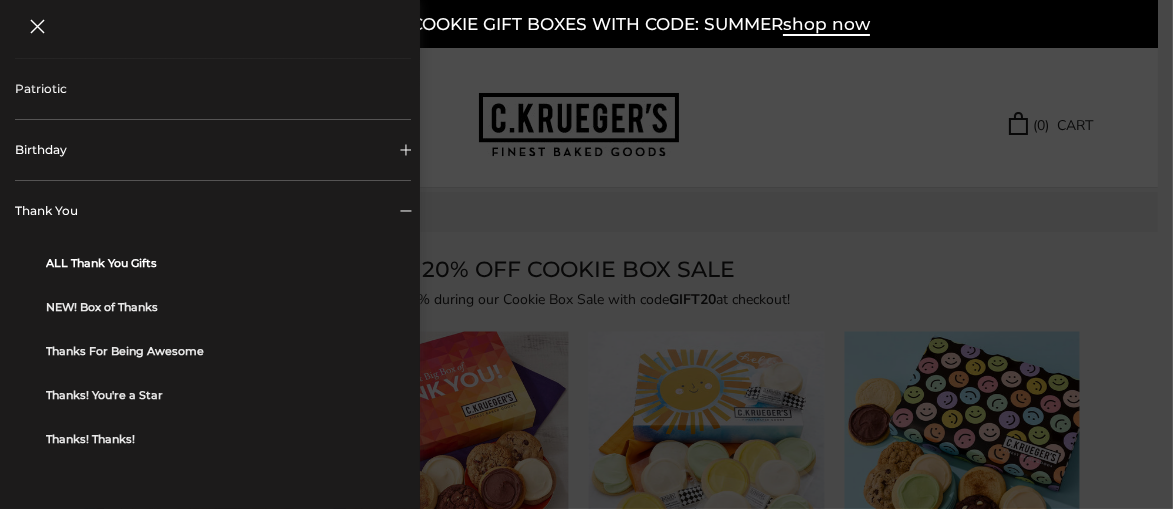 click on "ALL Thank You Gifts" at bounding box center [221, 263] 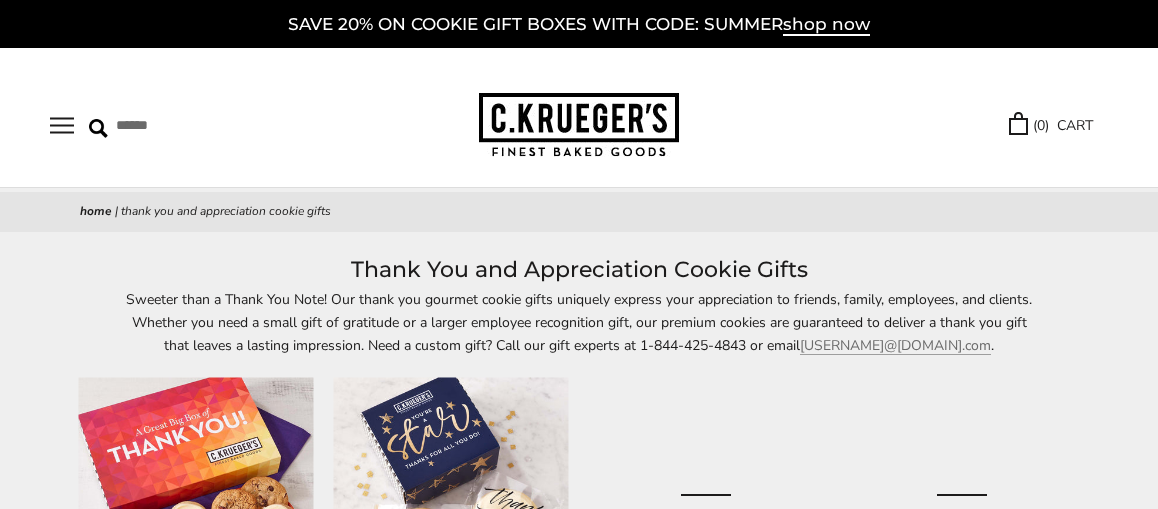 scroll, scrollTop: 0, scrollLeft: 0, axis: both 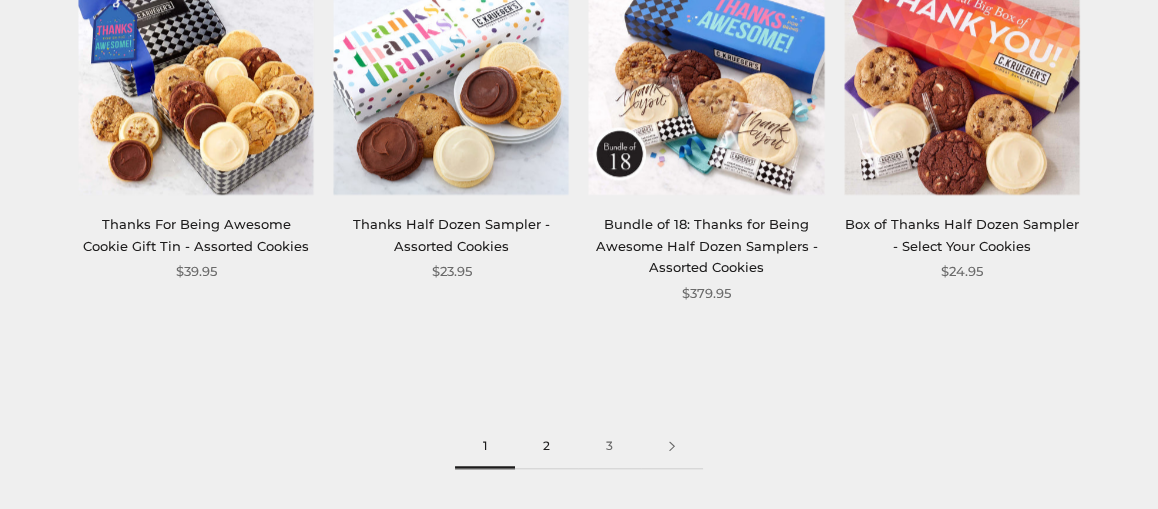 click on "2" at bounding box center (546, 446) 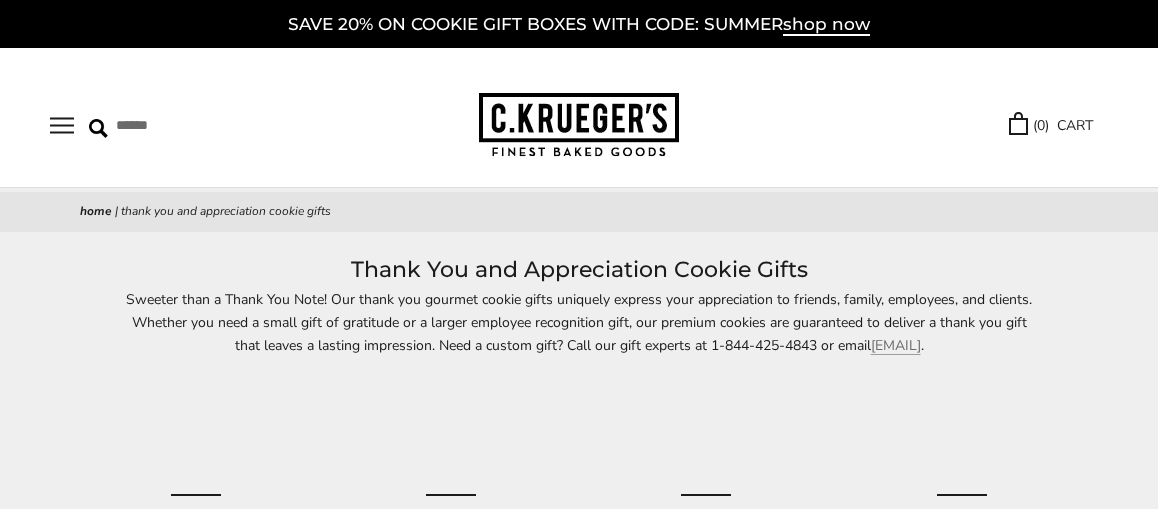 scroll, scrollTop: 72, scrollLeft: 0, axis: vertical 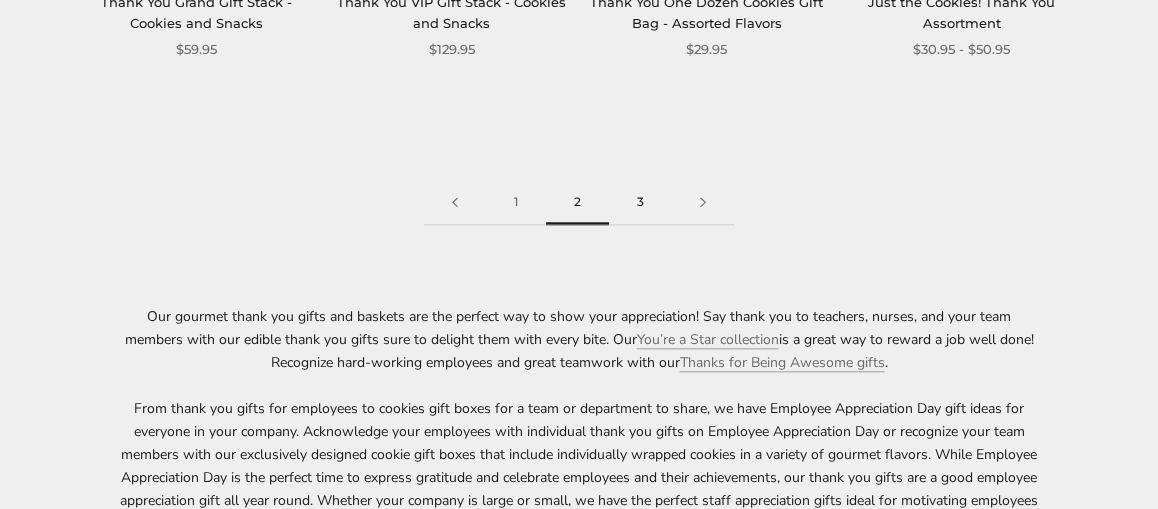 click on "3" at bounding box center [640, 202] 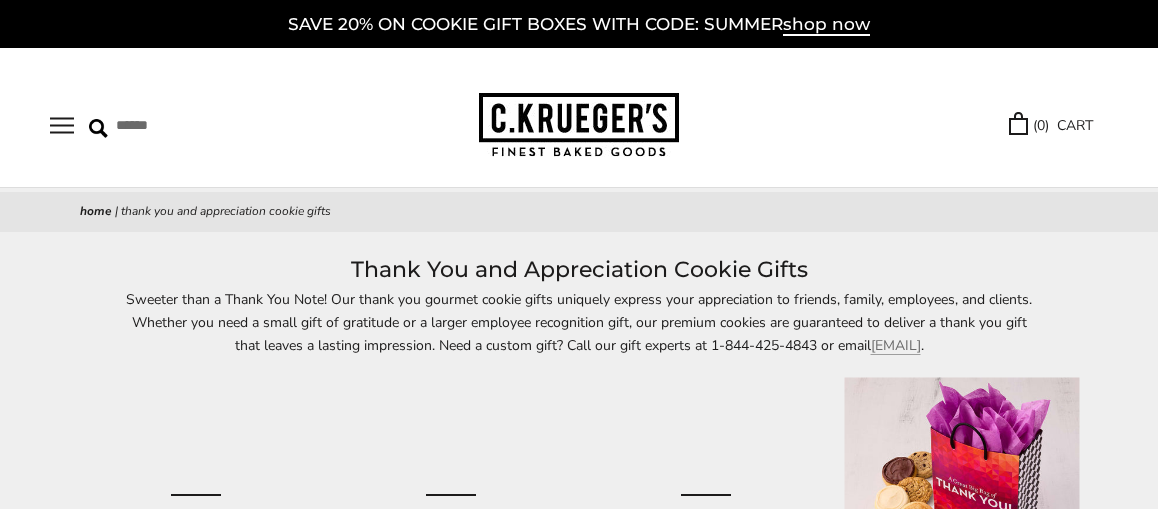 scroll, scrollTop: 0, scrollLeft: 0, axis: both 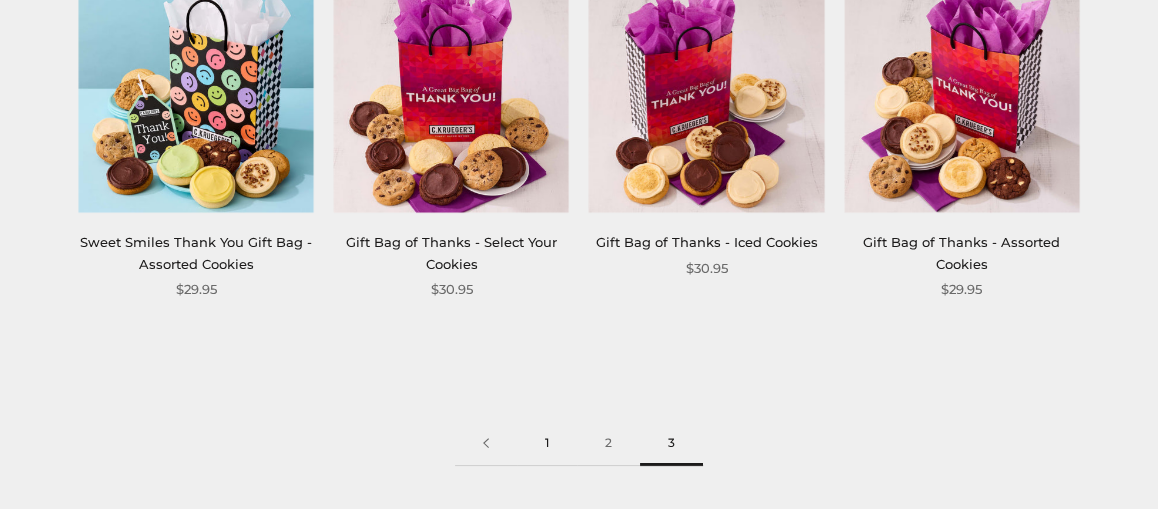 click on "1" at bounding box center [547, 443] 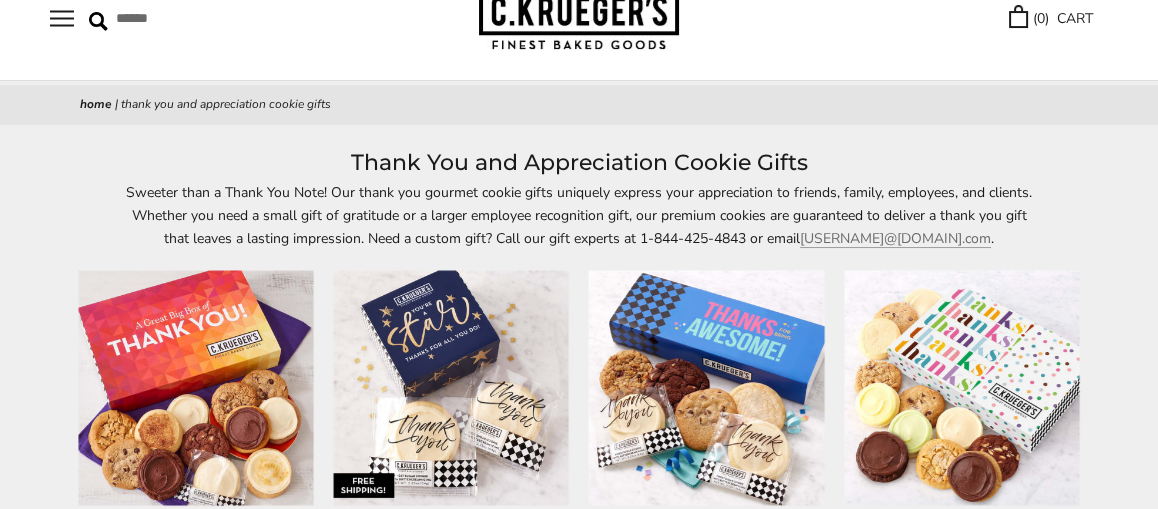 scroll, scrollTop: 0, scrollLeft: 0, axis: both 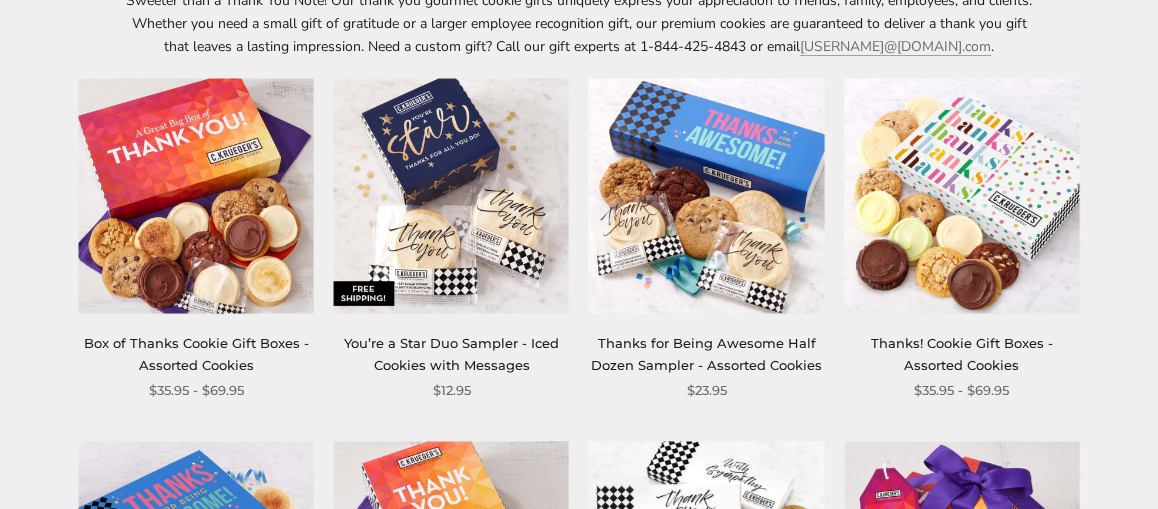 click at bounding box center [196, 195] 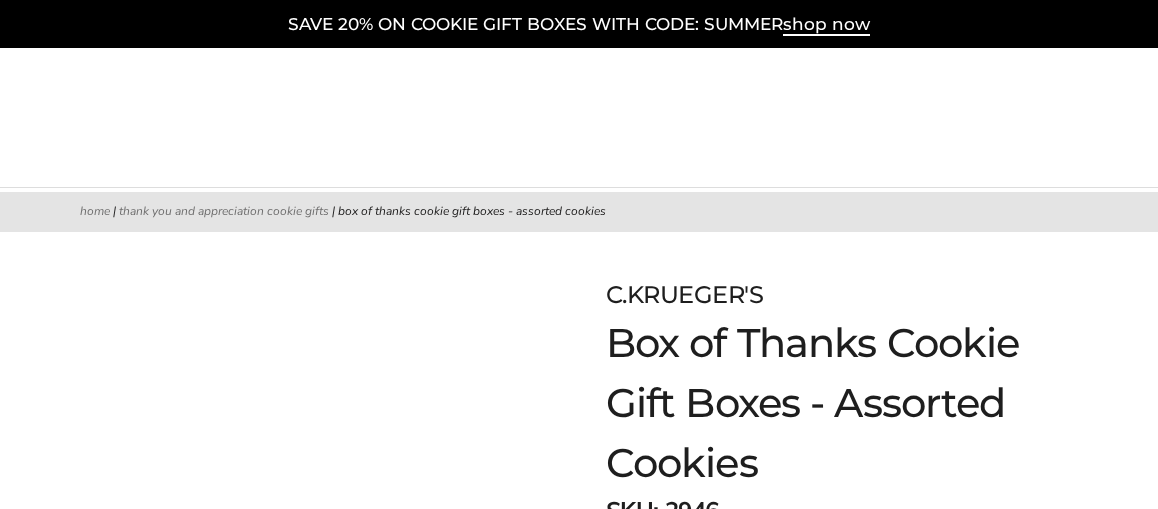 scroll, scrollTop: 0, scrollLeft: 0, axis: both 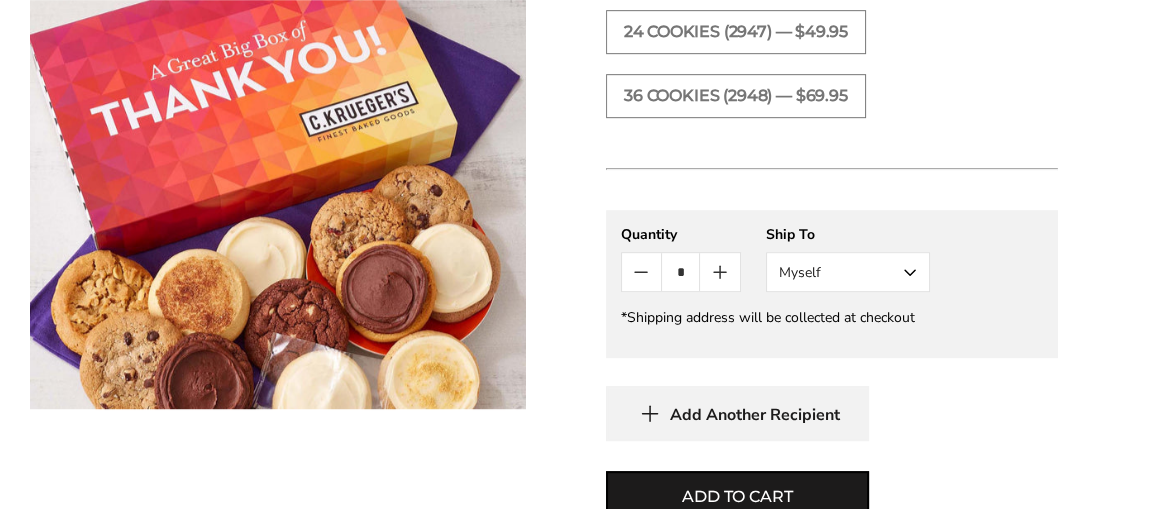 click on "Myself" at bounding box center [848, 272] 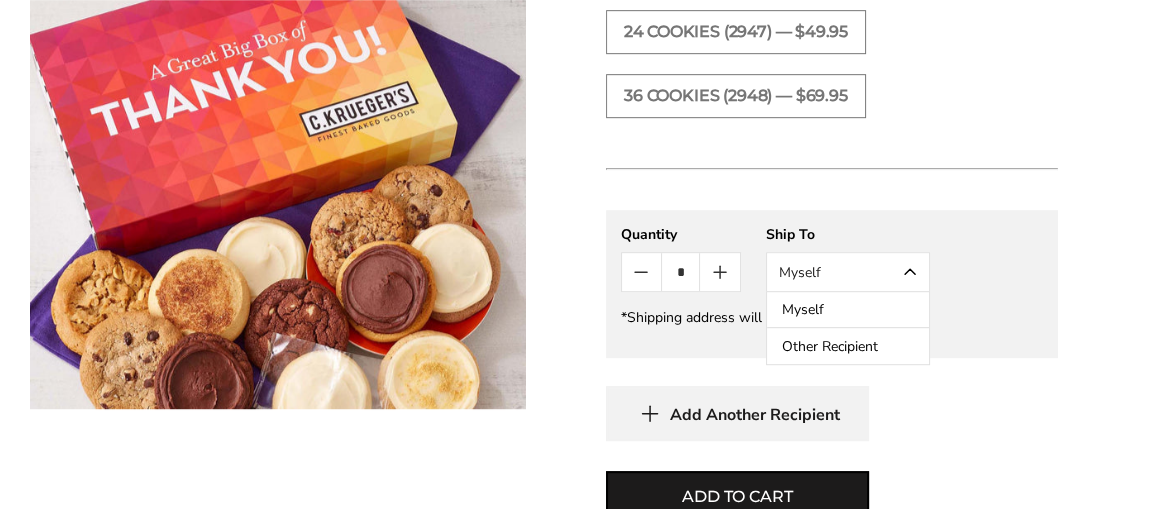 click on "Other Recipient" at bounding box center [848, 346] 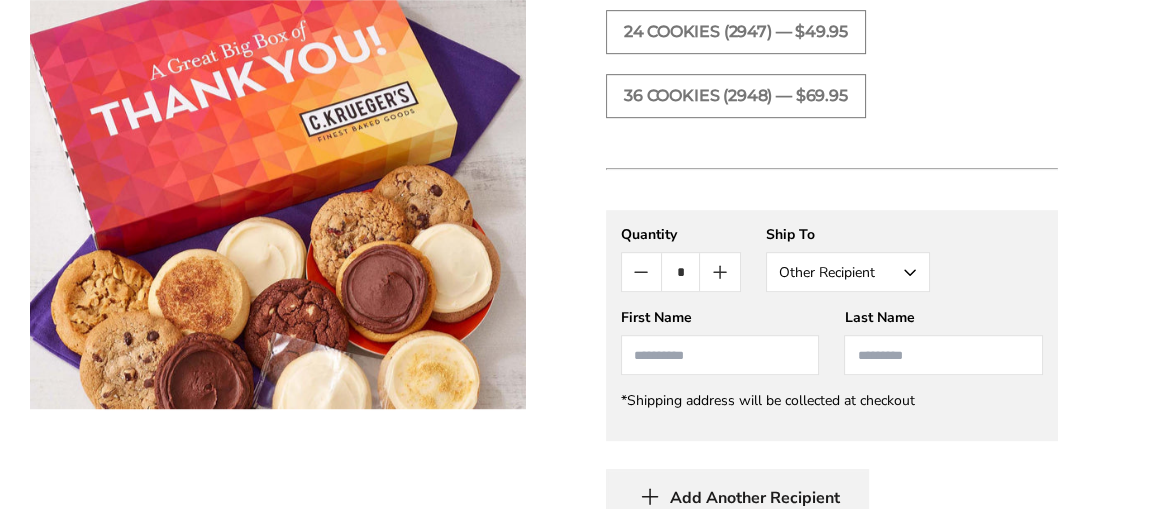 click at bounding box center [720, 355] 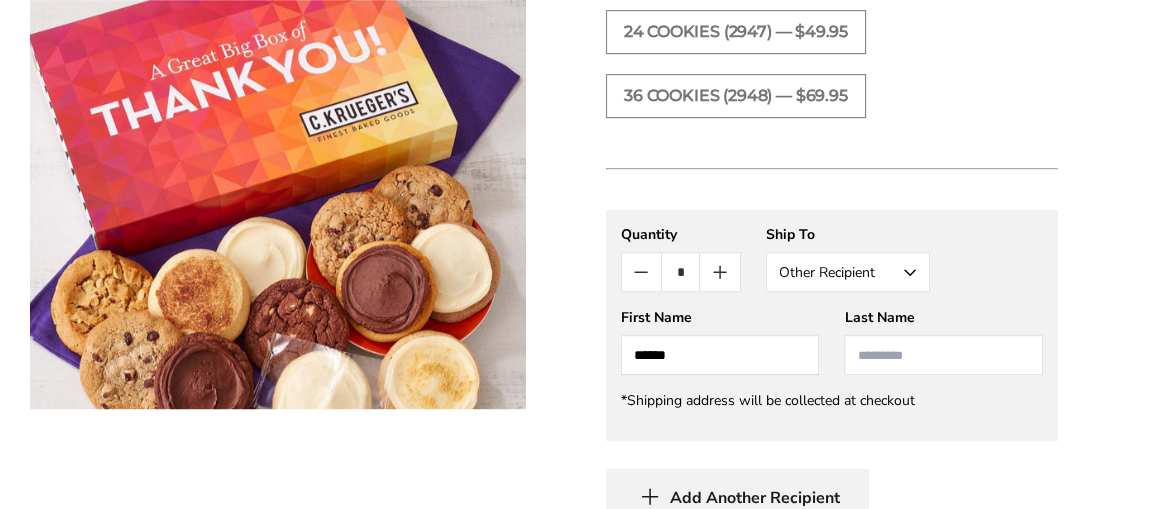 type on "******" 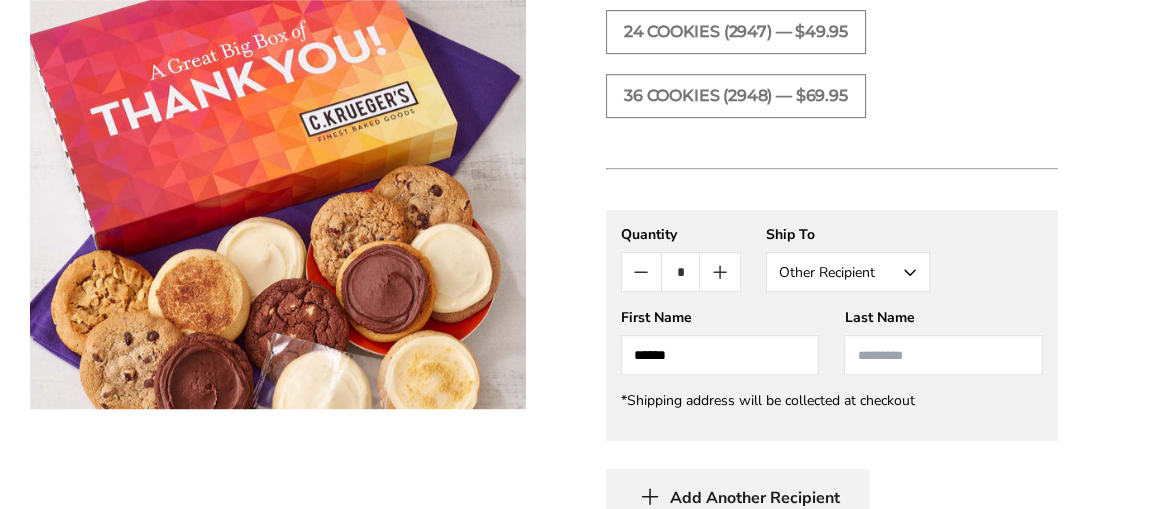 paste on "********" 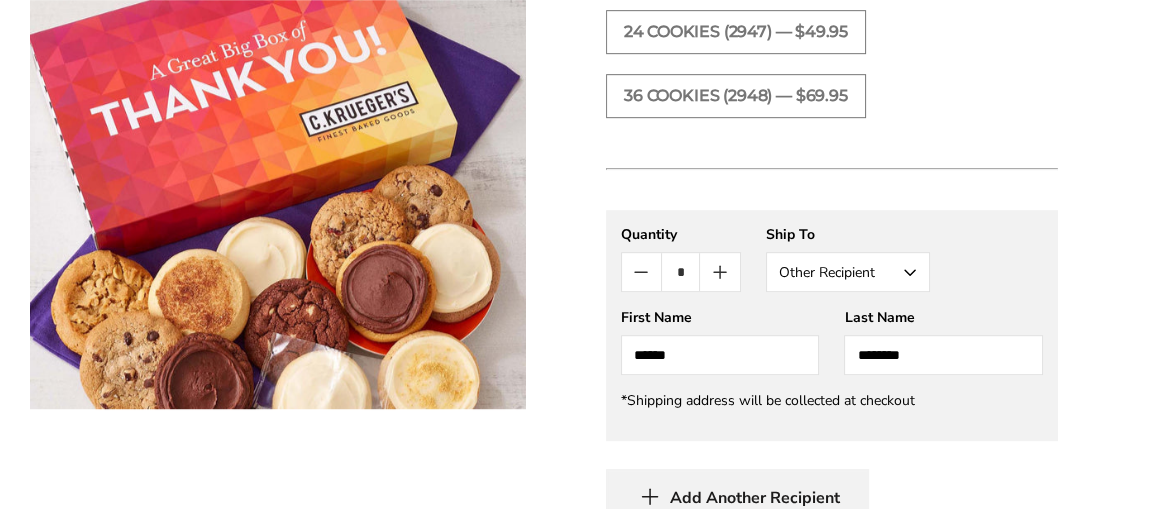 type on "********" 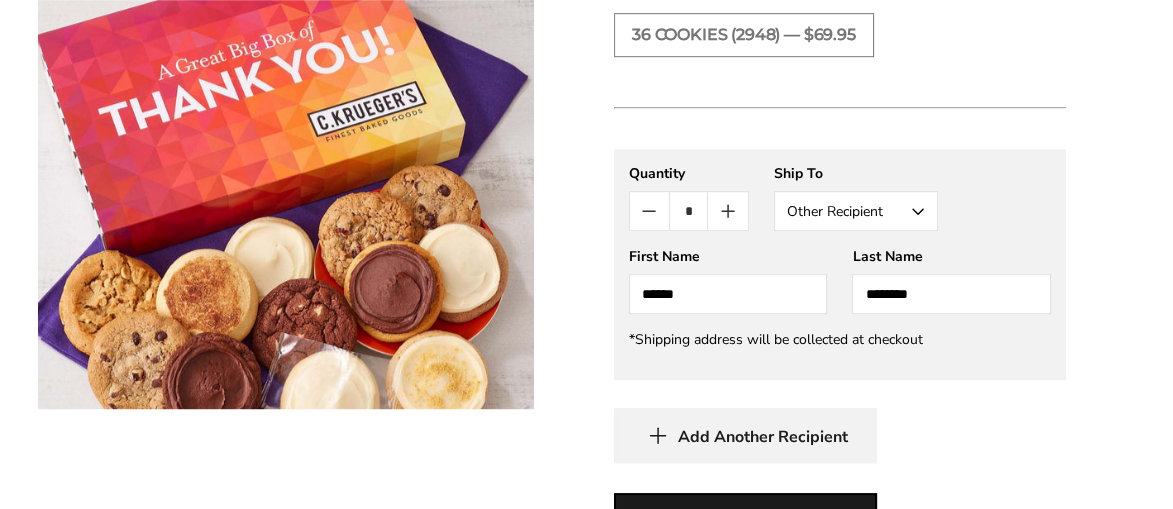 scroll, scrollTop: 1400, scrollLeft: 0, axis: vertical 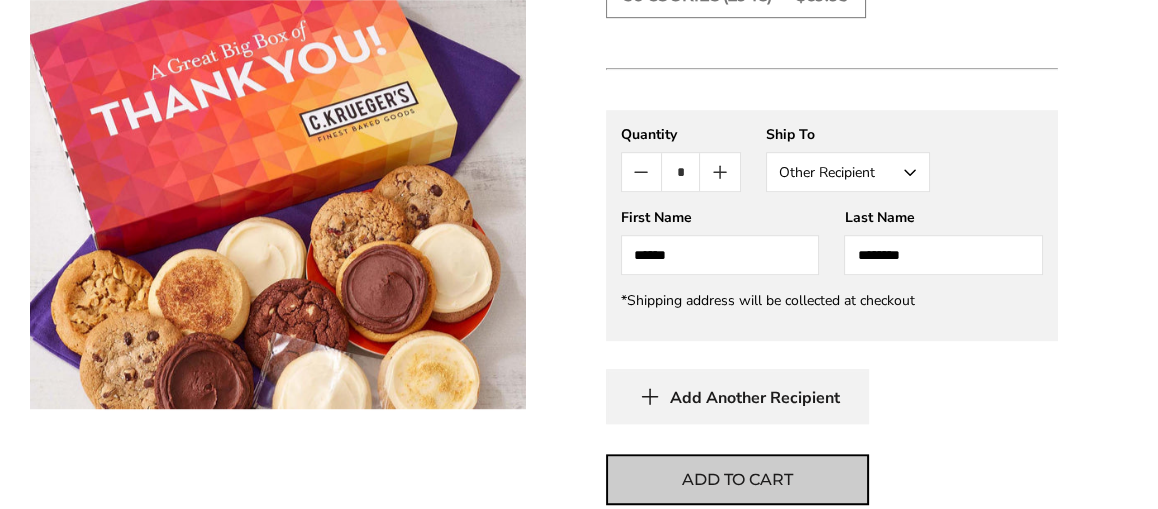 click on "Add to cart" at bounding box center [737, 480] 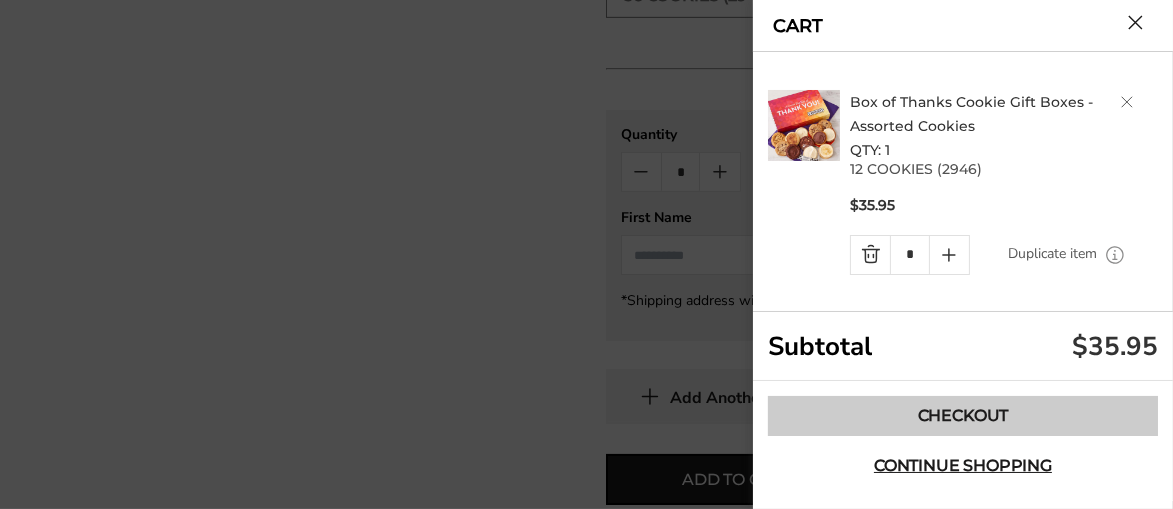 click on "Checkout" at bounding box center (963, 416) 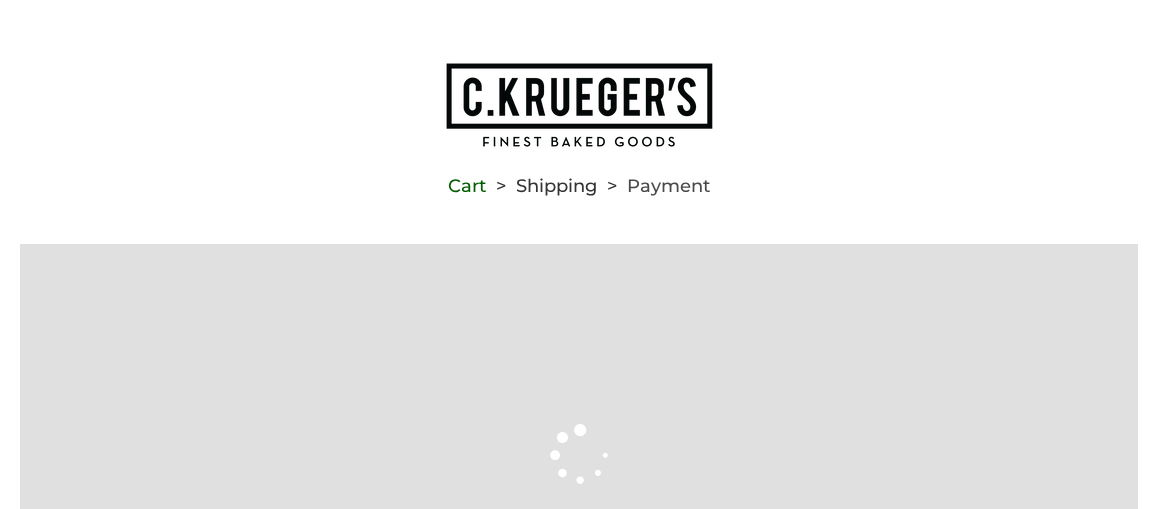 scroll, scrollTop: 0, scrollLeft: 0, axis: both 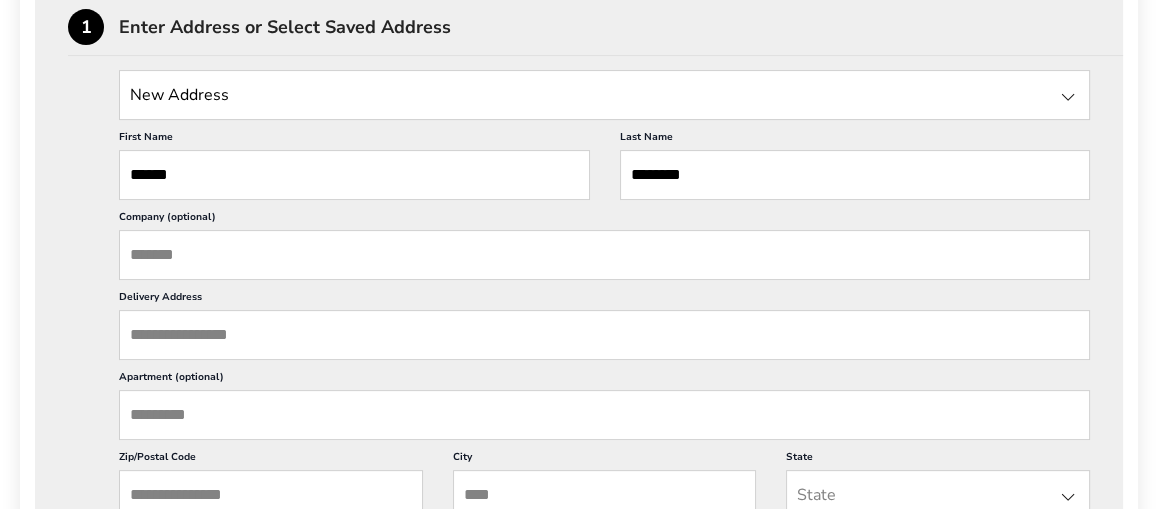 click on "Delivery Address" at bounding box center (604, 335) 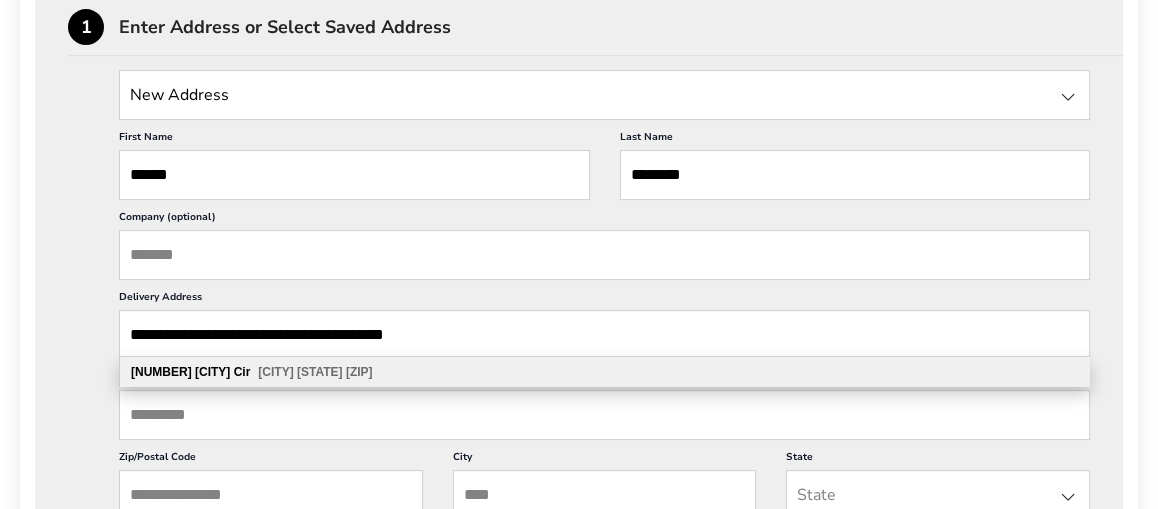 scroll, scrollTop: 1, scrollLeft: 0, axis: vertical 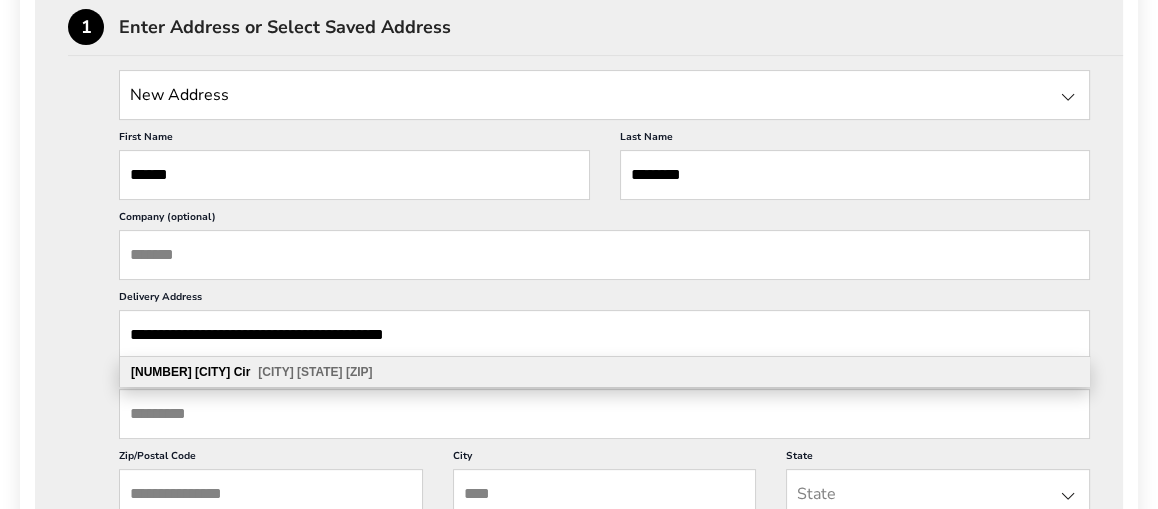 click on "Longmont" at bounding box center (275, 372) 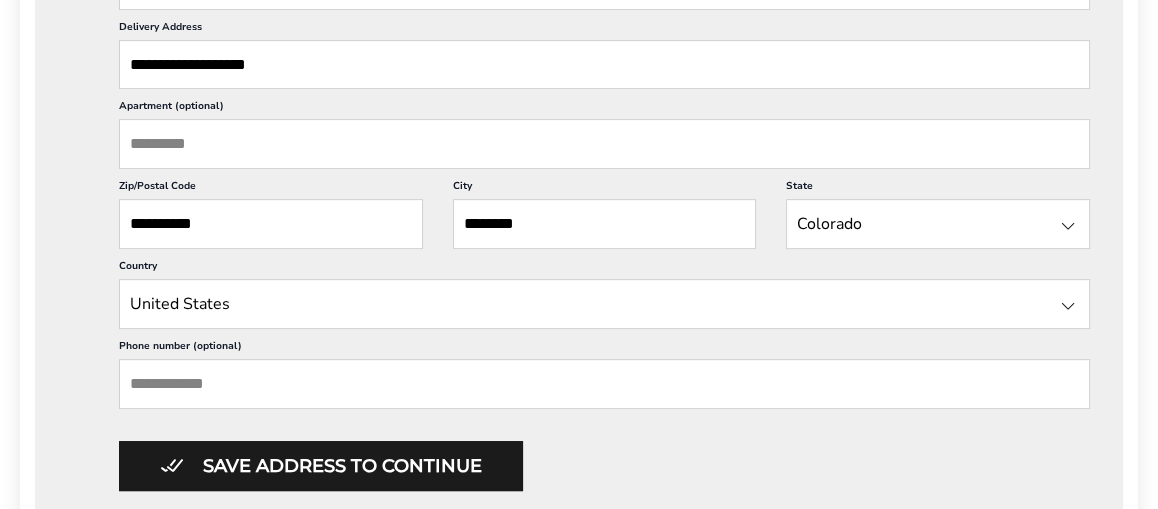 scroll, scrollTop: 900, scrollLeft: 0, axis: vertical 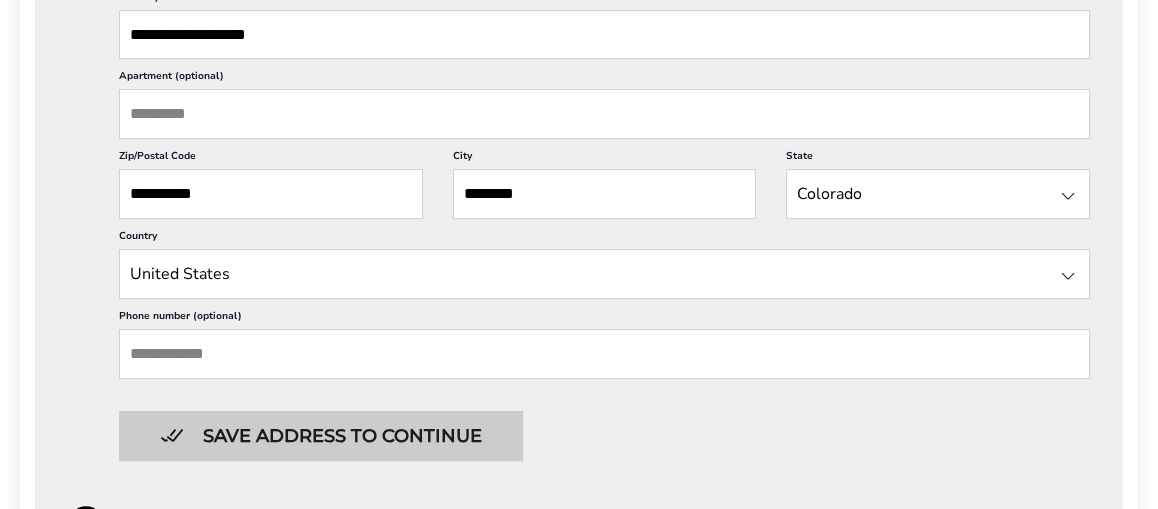 click on "Save address to continue" at bounding box center [321, 436] 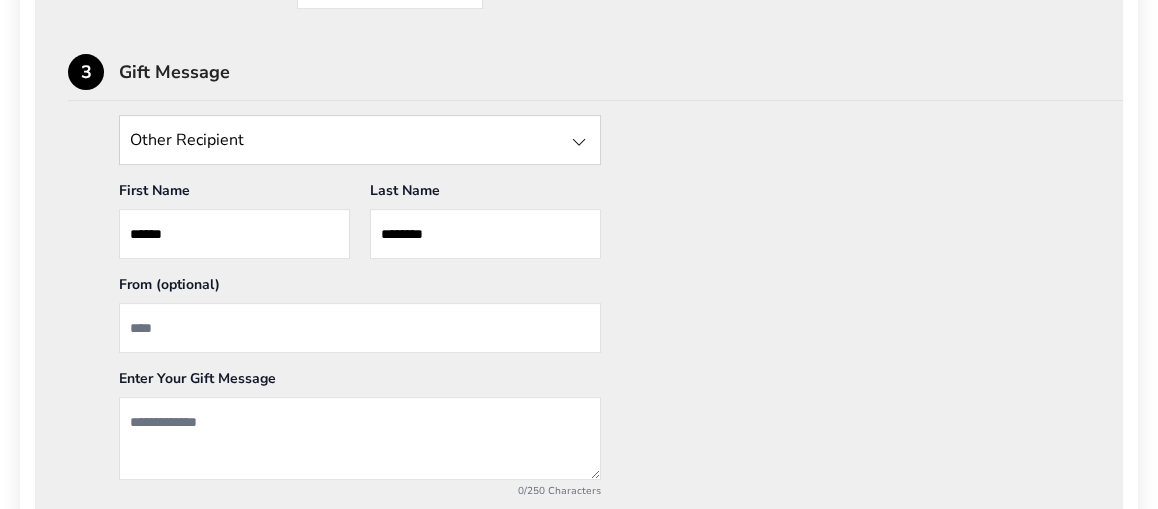 click at bounding box center [360, 328] 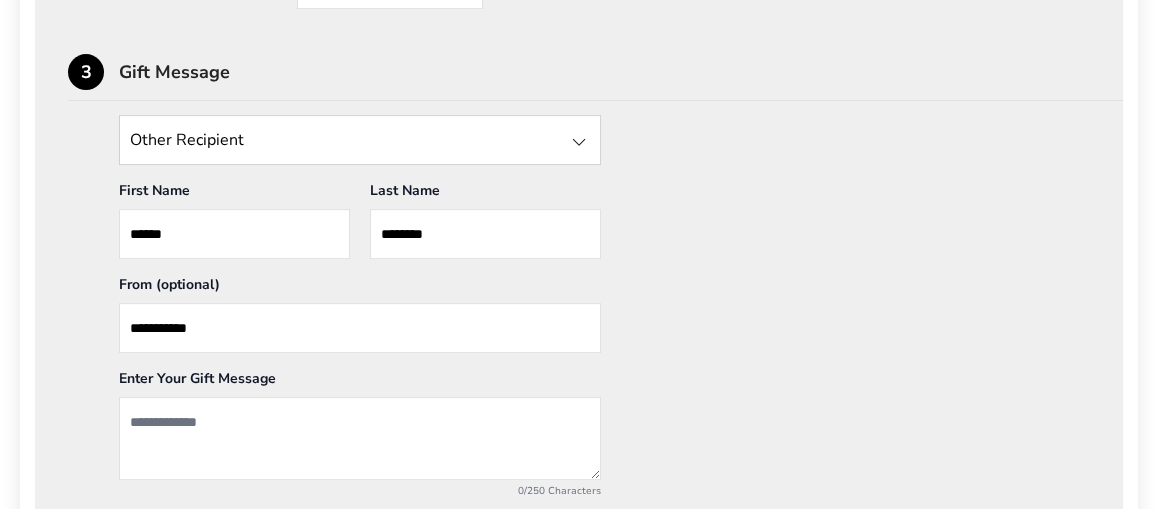 type on "**********" 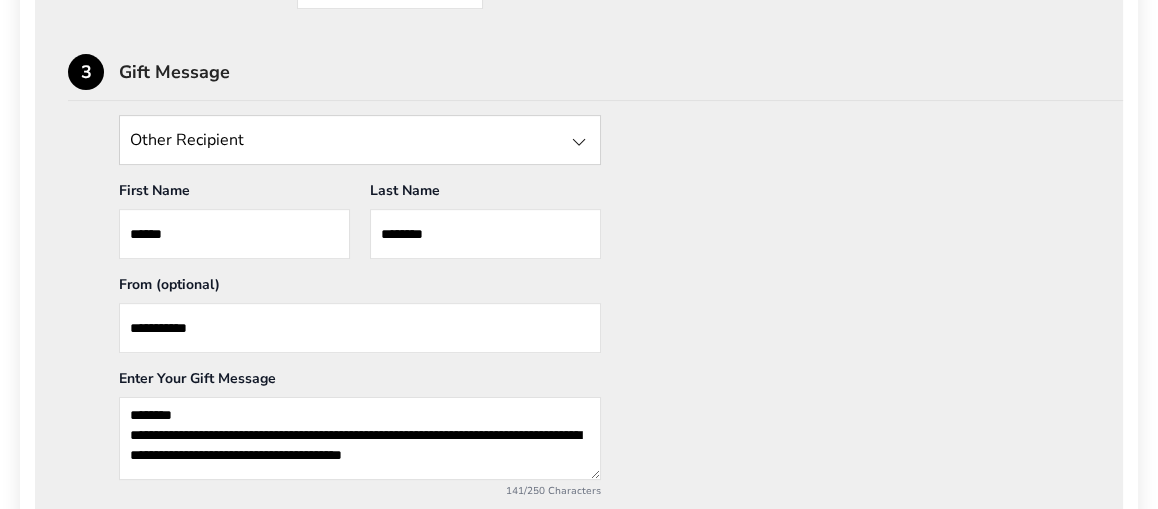 scroll, scrollTop: 26, scrollLeft: 0, axis: vertical 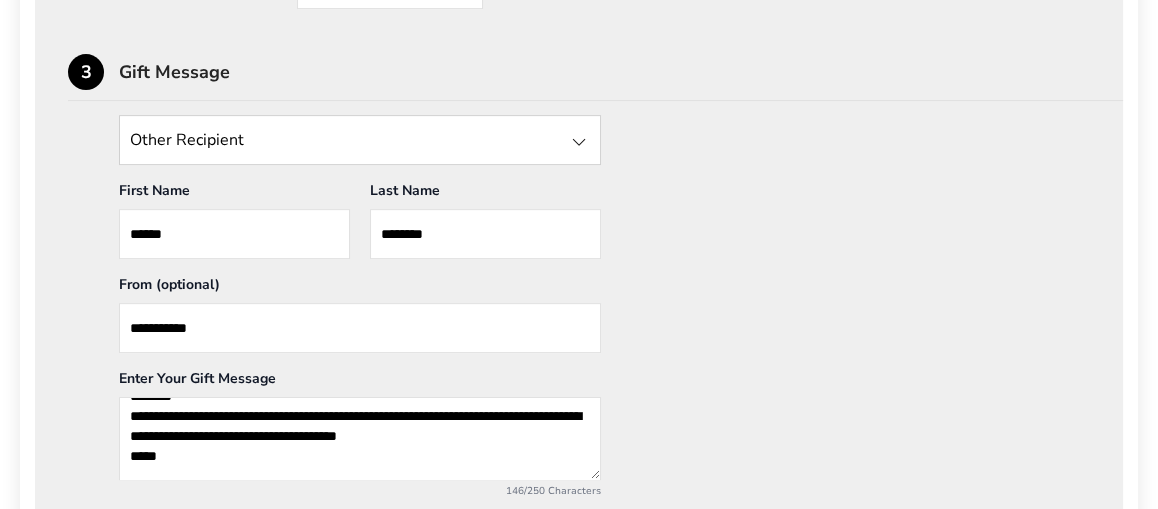 drag, startPoint x: 334, startPoint y: 428, endPoint x: 191, endPoint y: 423, distance: 143.08739 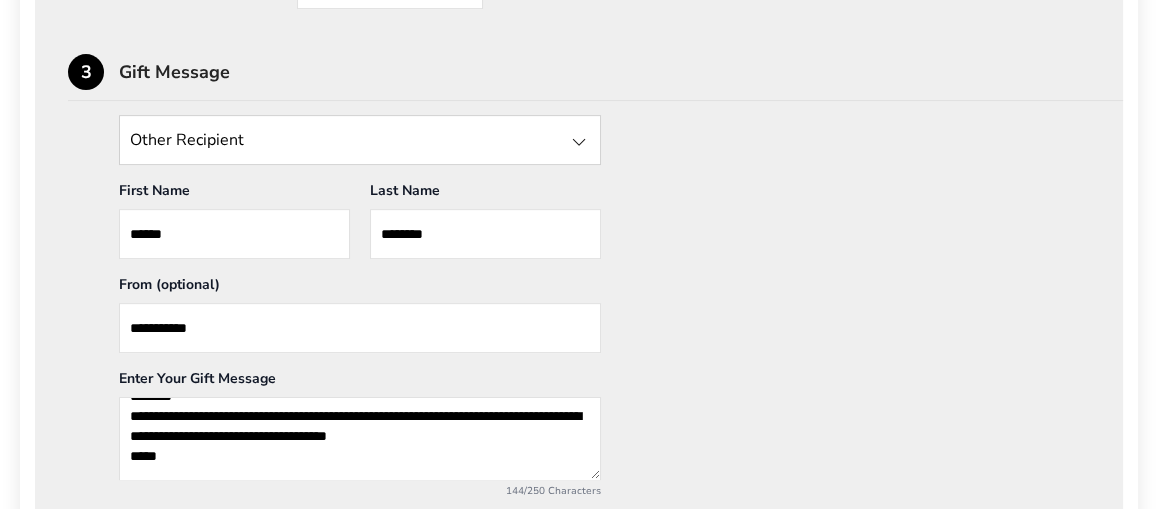 click on "**********" at bounding box center (360, 438) 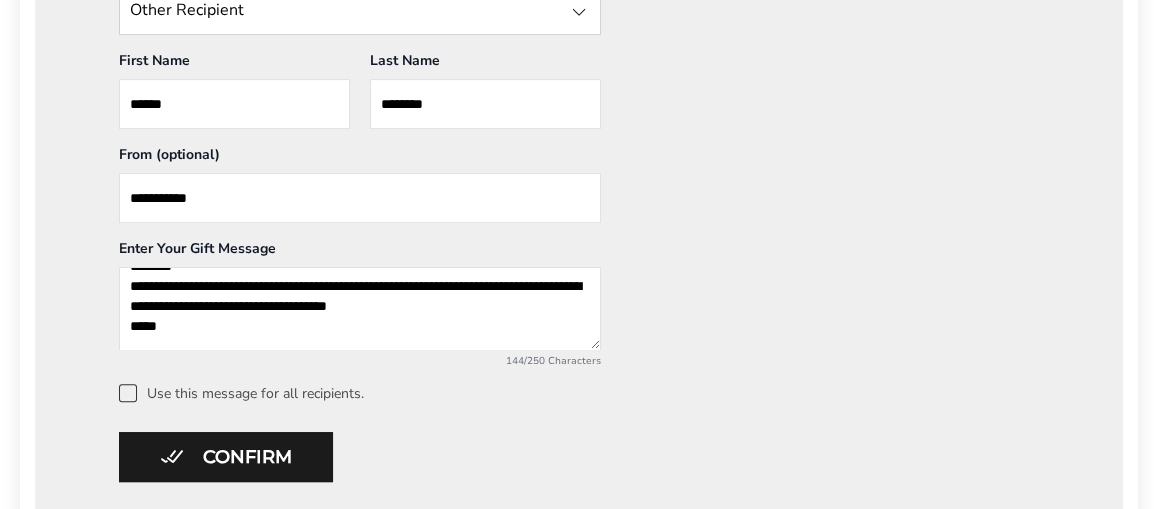 scroll, scrollTop: 1099, scrollLeft: 0, axis: vertical 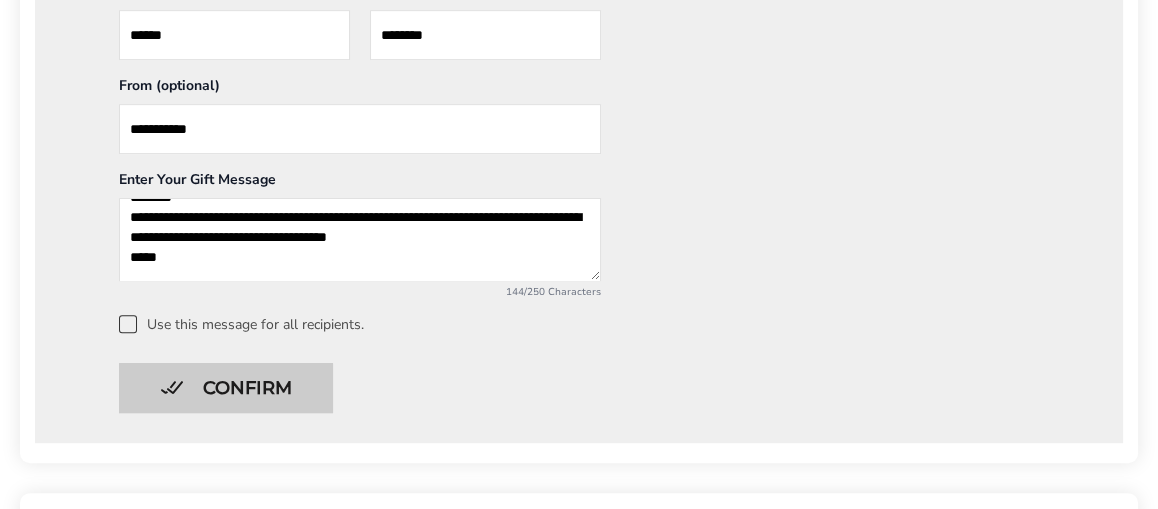 type on "**********" 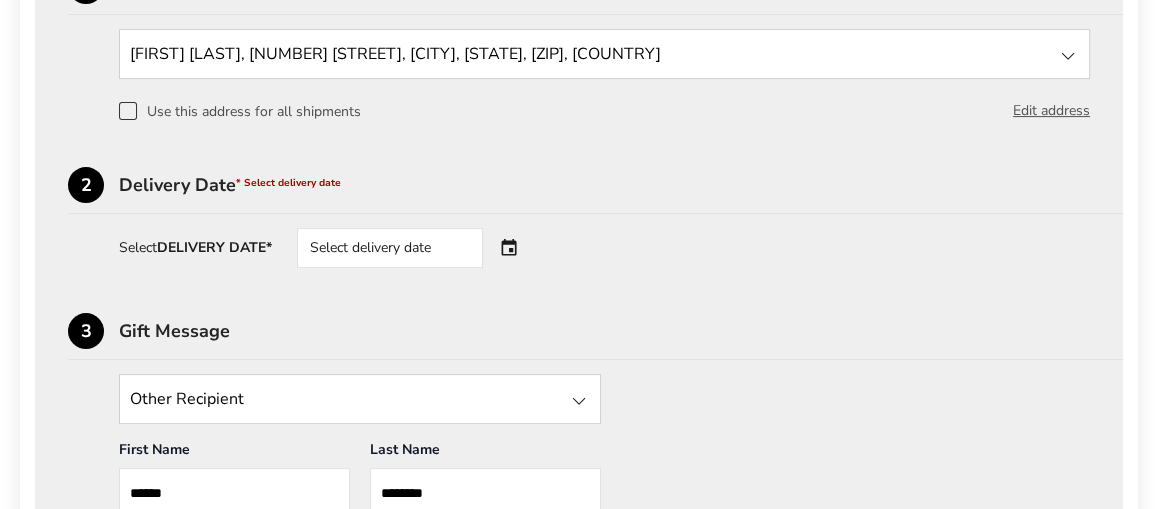 scroll, scrollTop: 600, scrollLeft: 0, axis: vertical 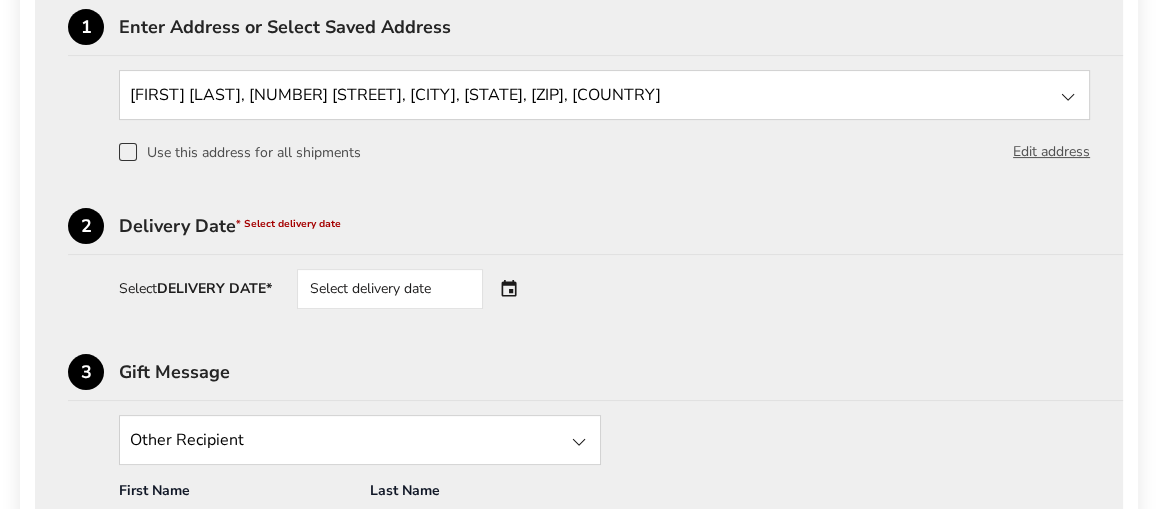 click on "Select delivery date" at bounding box center (418, 289) 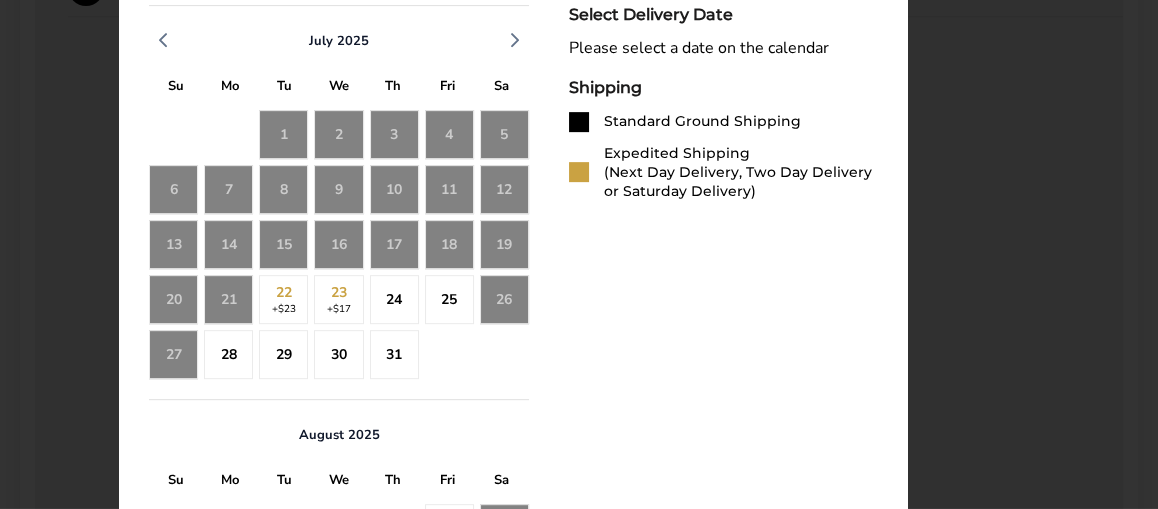 scroll, scrollTop: 1000, scrollLeft: 0, axis: vertical 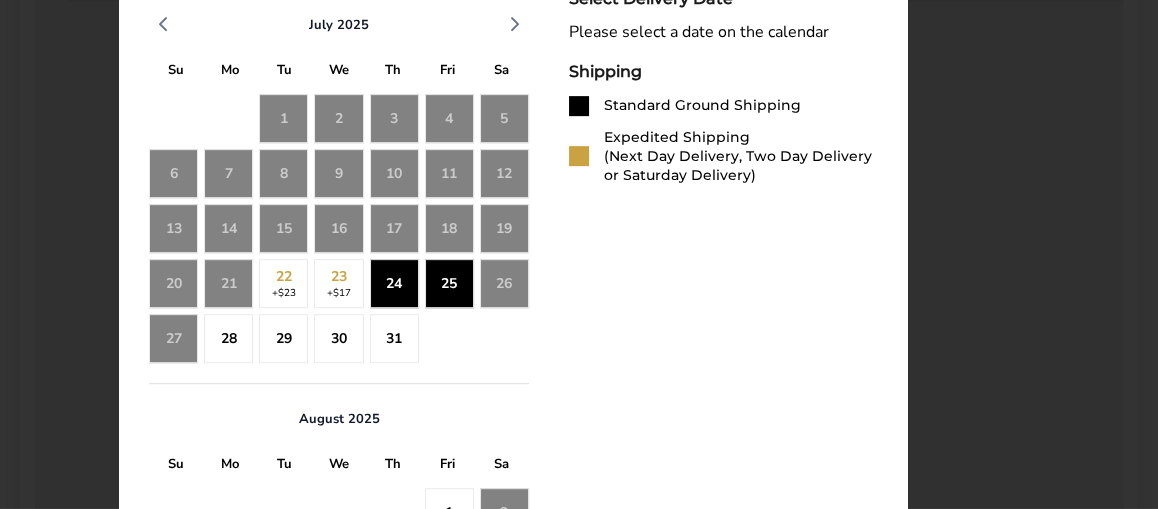 click on "24" 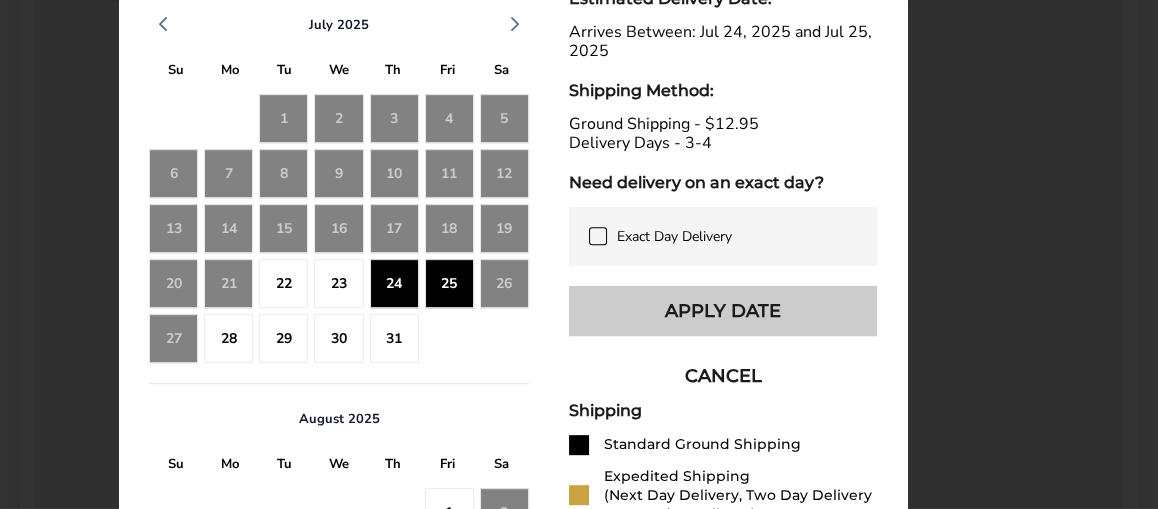 click on "Apply Date" at bounding box center (723, 311) 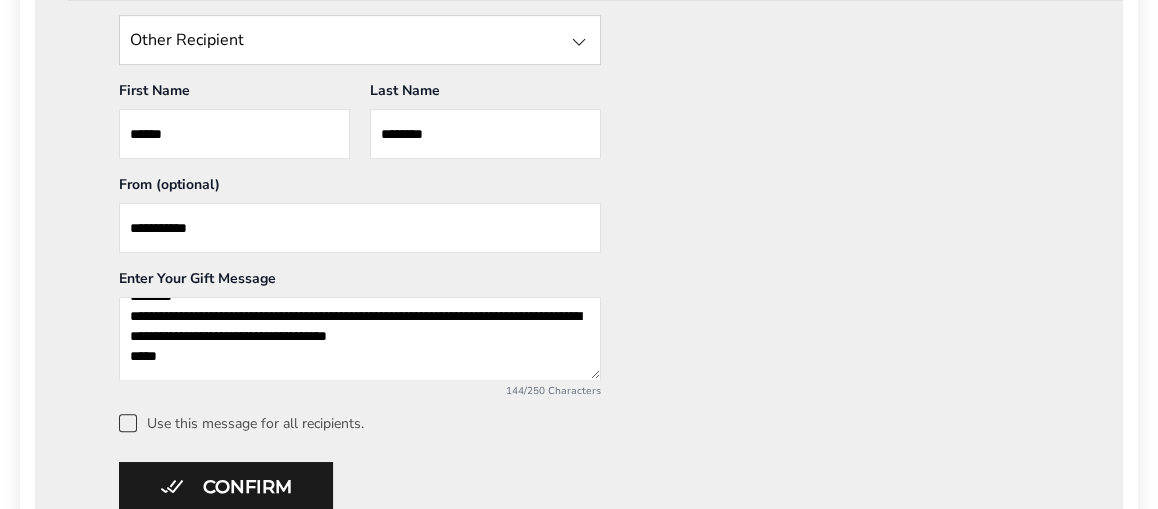 scroll, scrollTop: 1099, scrollLeft: 0, axis: vertical 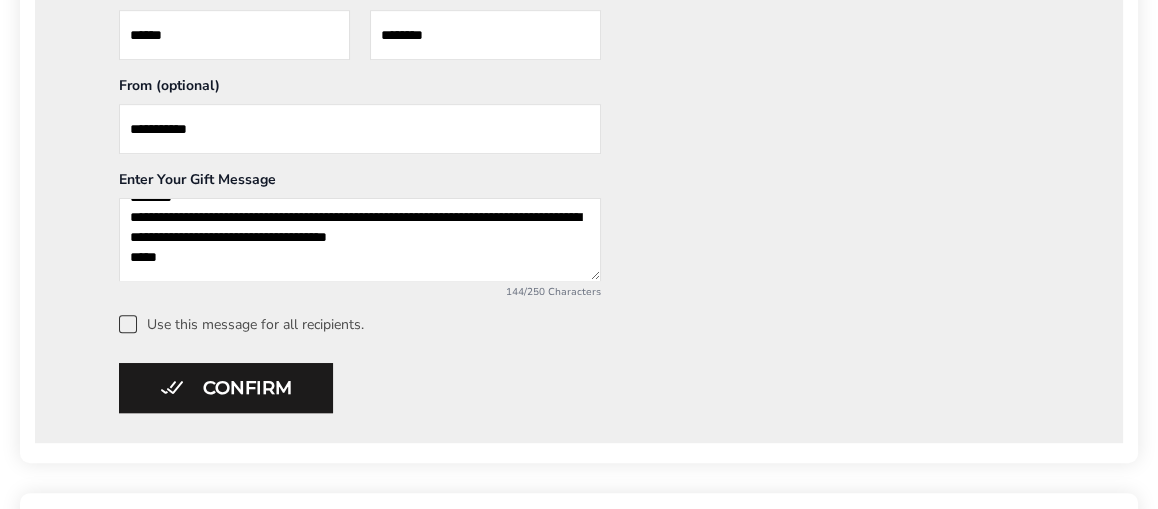 click on "Confirm" at bounding box center (226, 388) 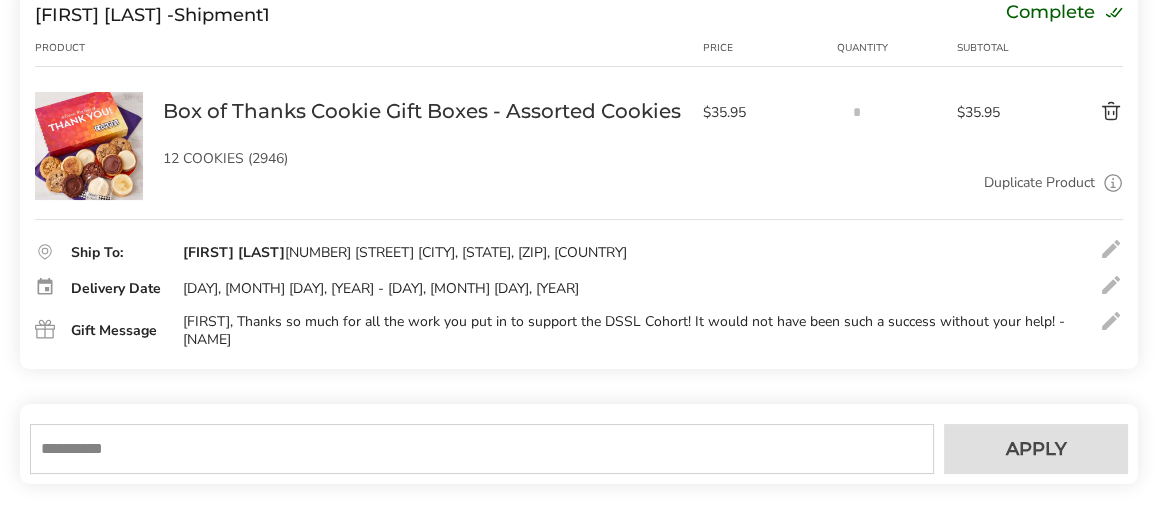 scroll, scrollTop: 263, scrollLeft: 0, axis: vertical 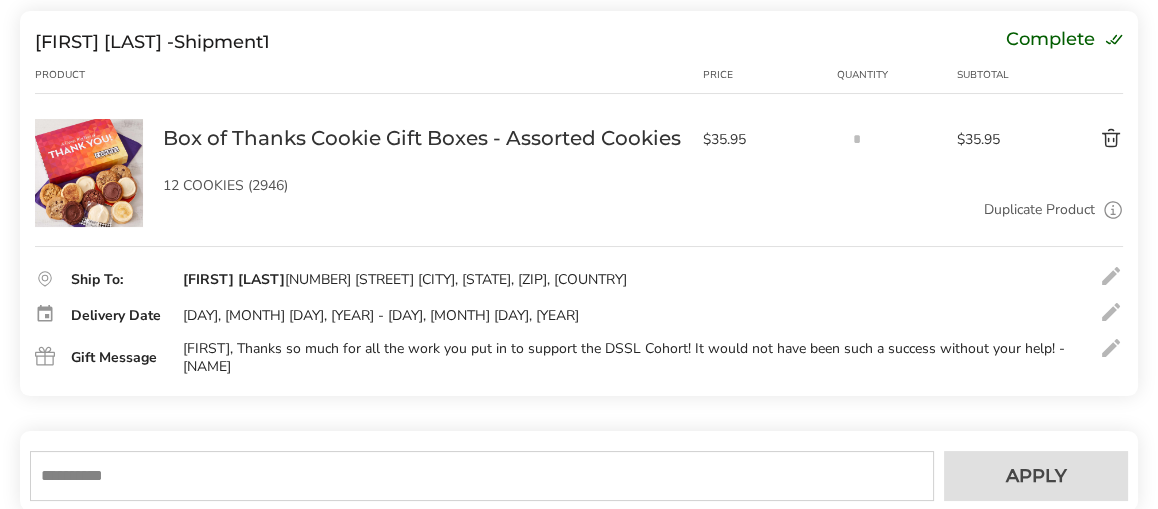 click at bounding box center (482, 476) 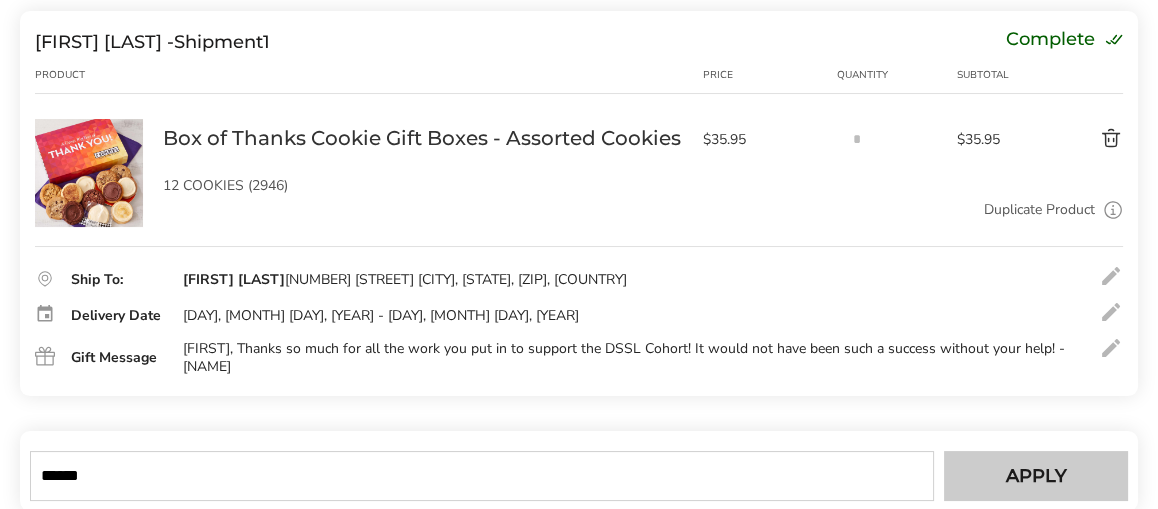type on "******" 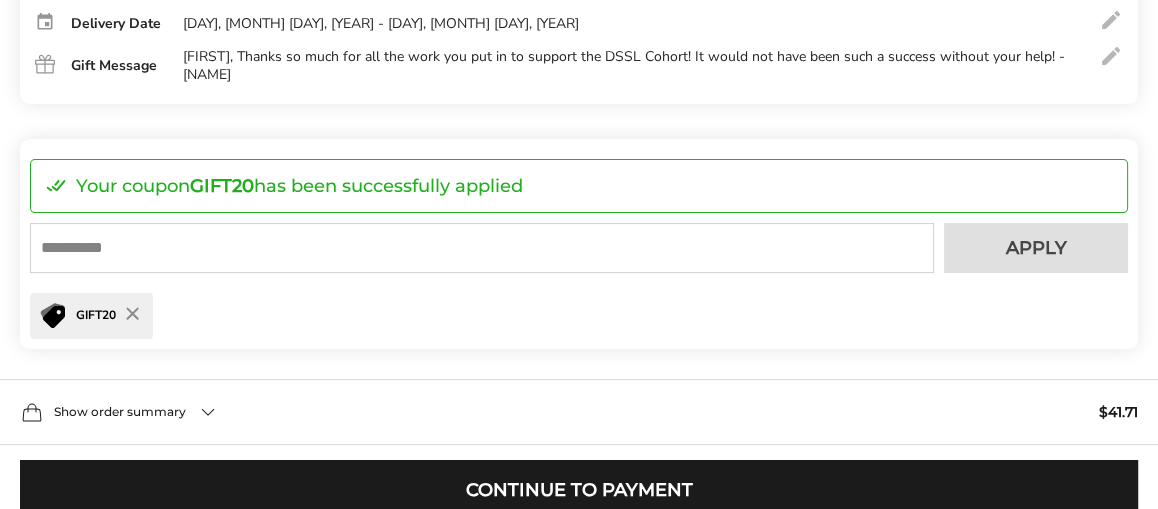 scroll, scrollTop: 663, scrollLeft: 0, axis: vertical 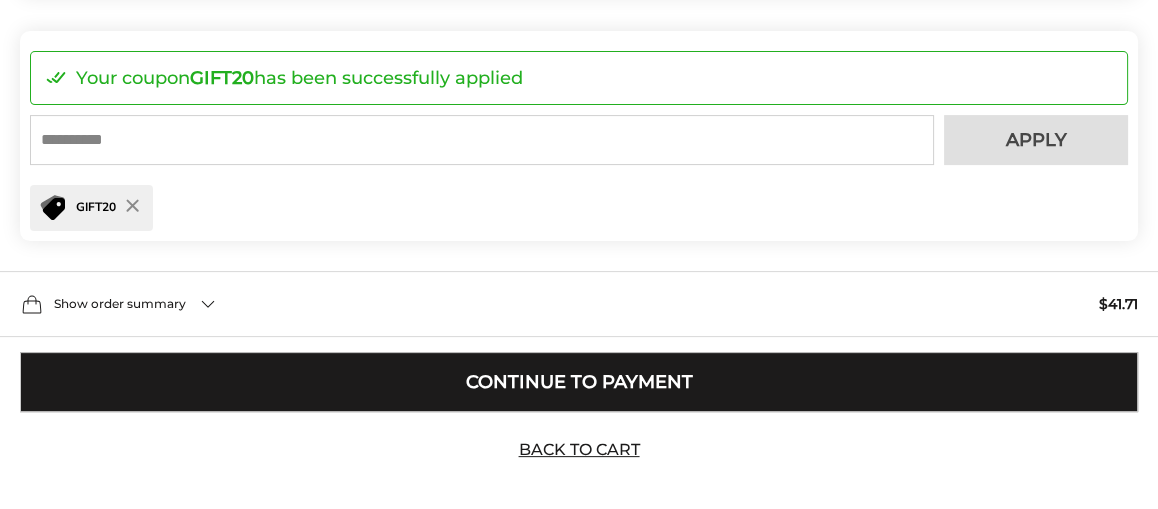 click on "Continue to Payment" at bounding box center (579, 382) 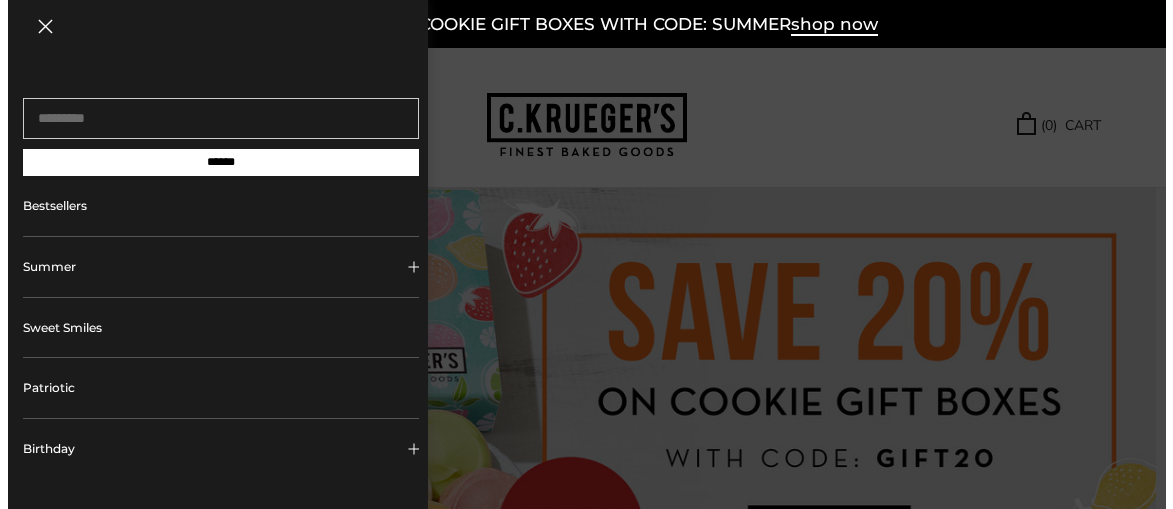 scroll, scrollTop: 0, scrollLeft: 0, axis: both 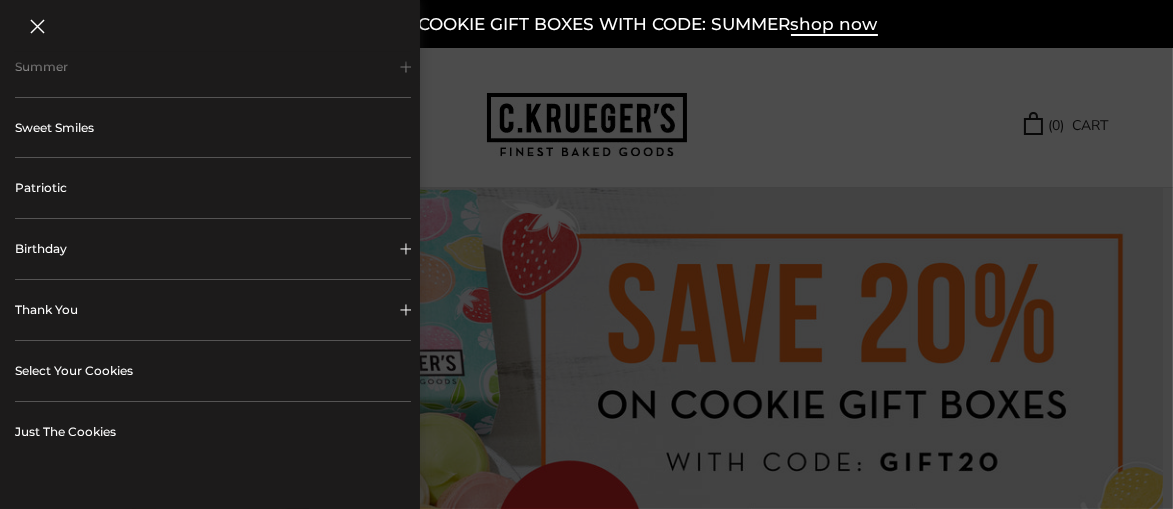 click on "Thank You" at bounding box center [213, 310] 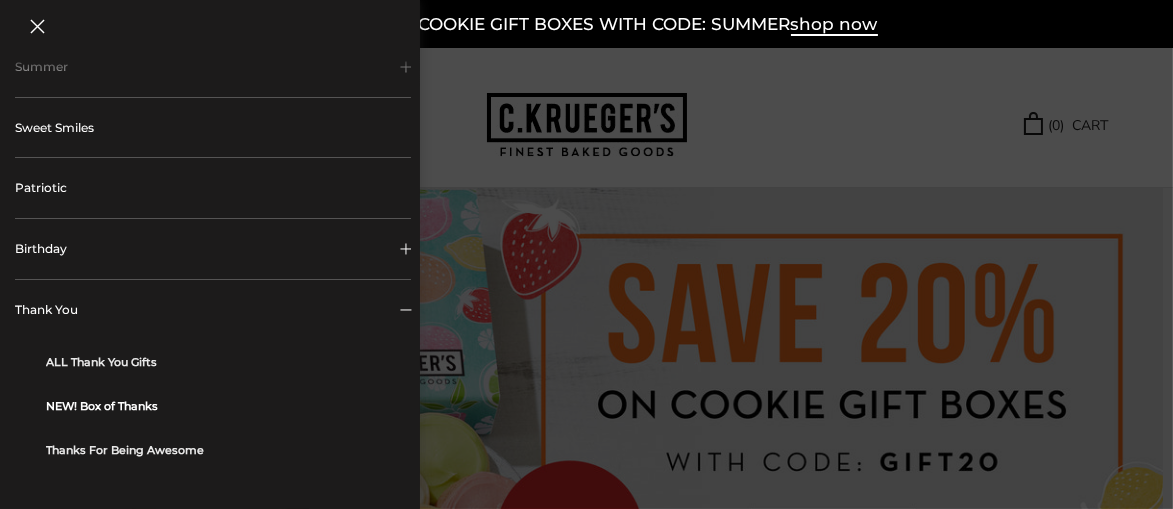 click on "NEW! Box of Thanks" at bounding box center (221, 406) 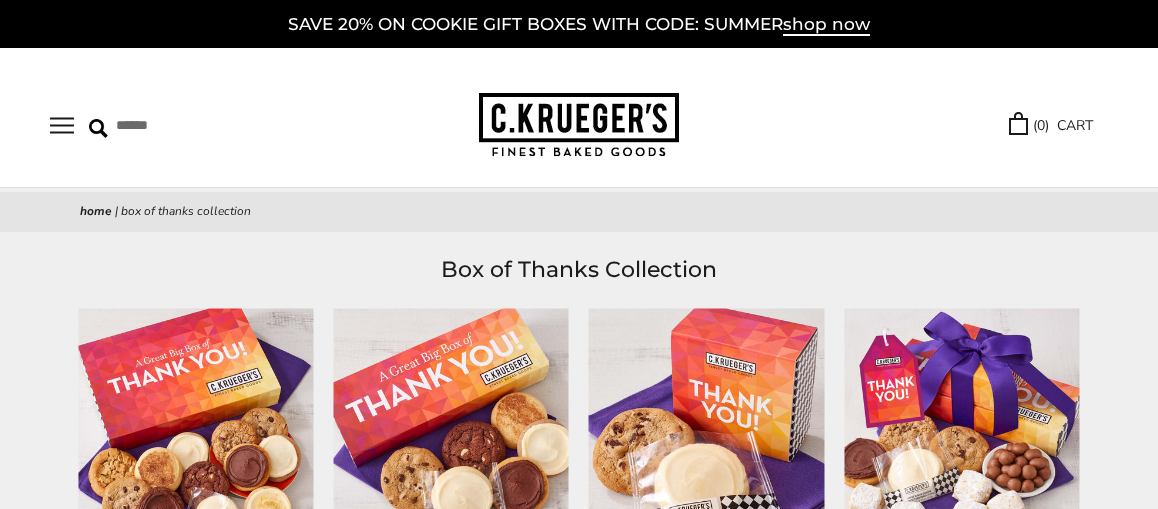 scroll, scrollTop: 200, scrollLeft: 0, axis: vertical 